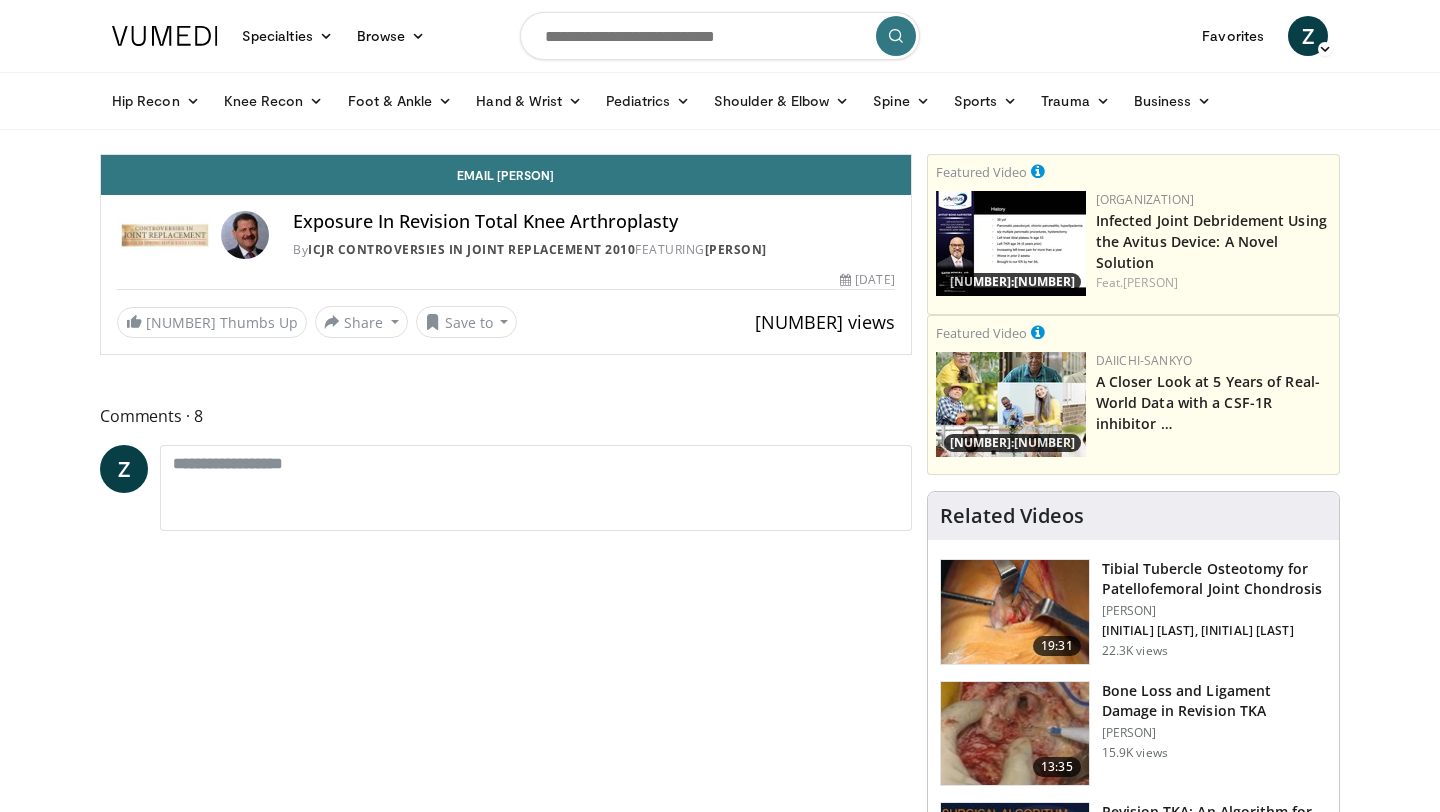 scroll, scrollTop: 0, scrollLeft: 0, axis: both 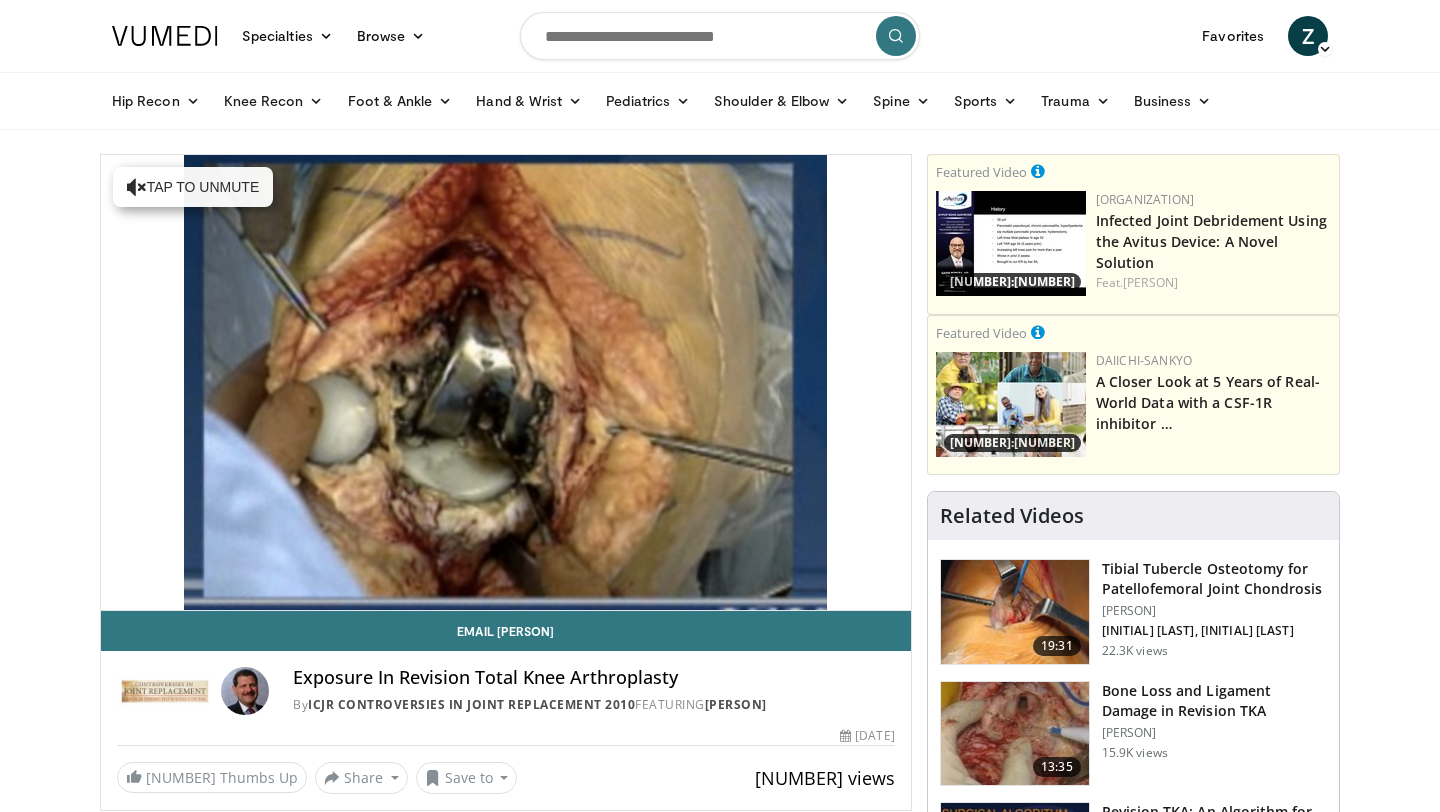 click at bounding box center [720, 36] 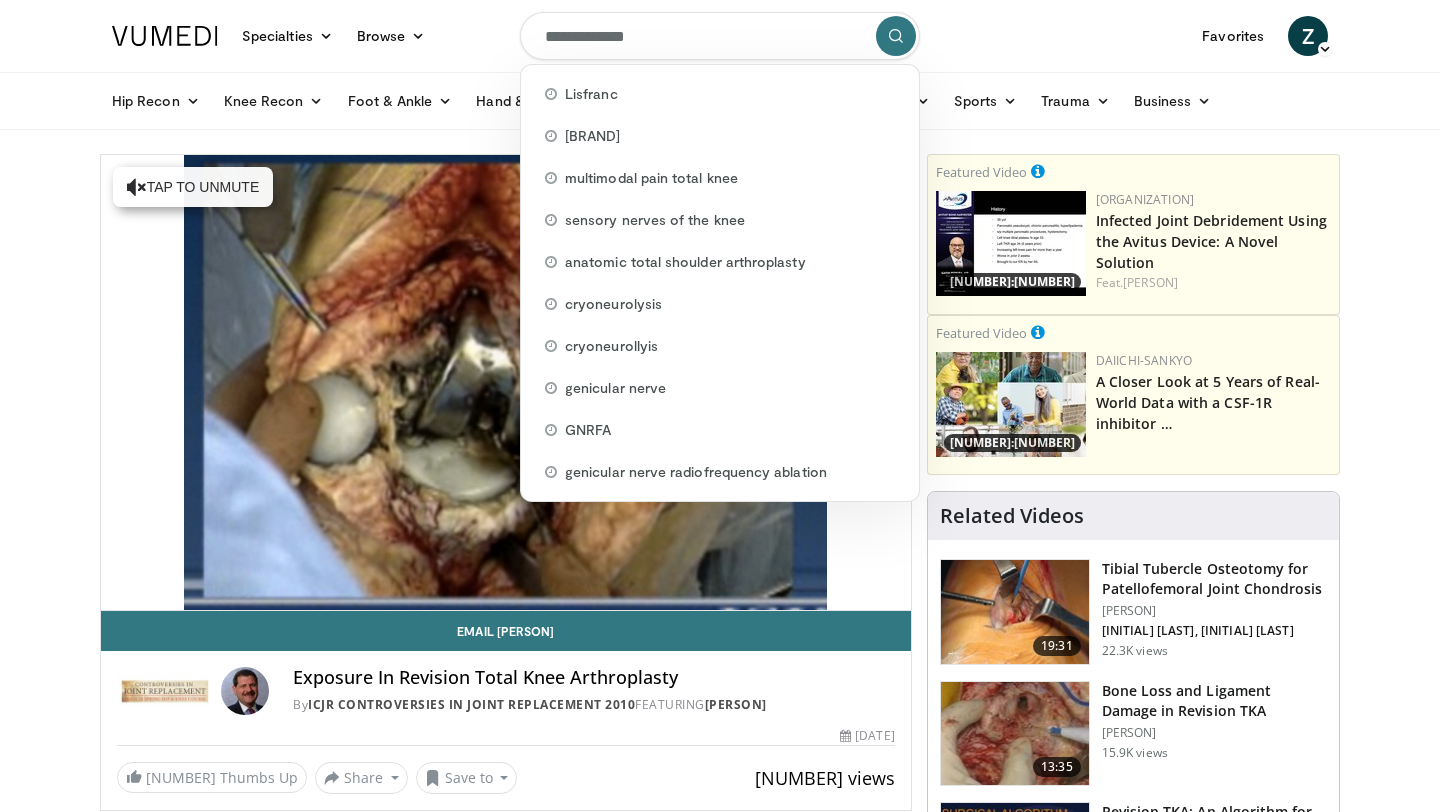 type on "**********" 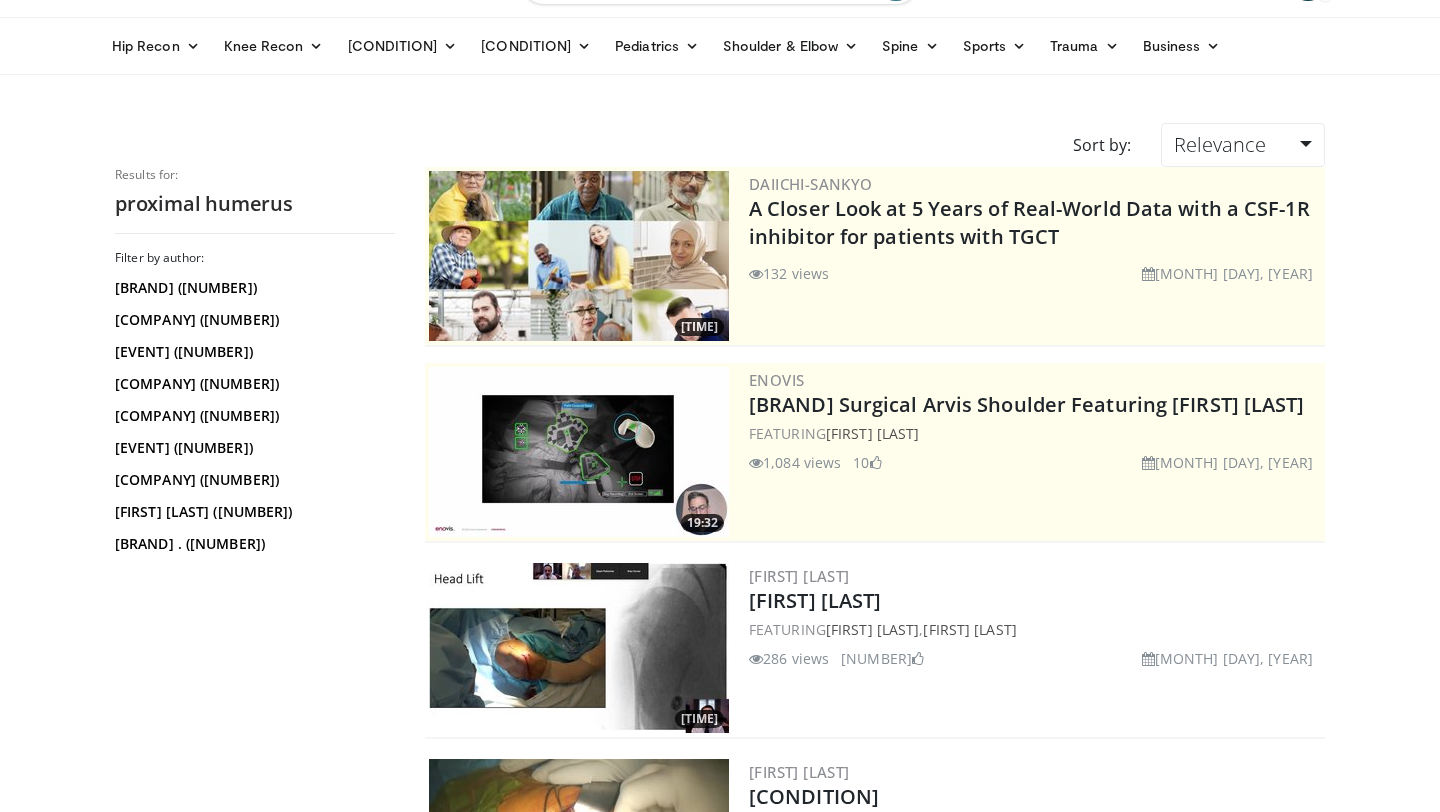 scroll, scrollTop: 0, scrollLeft: 0, axis: both 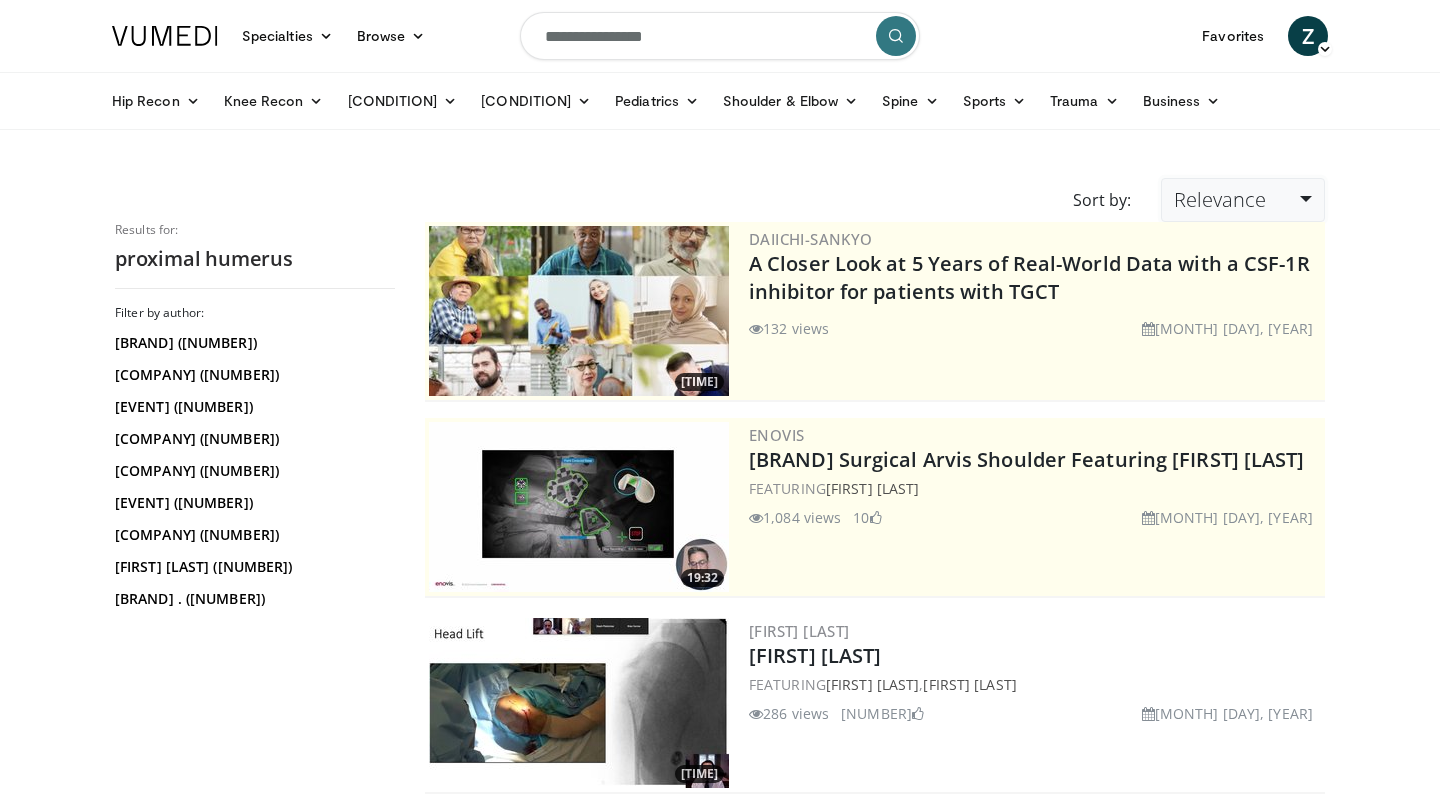 click on "Relevance" at bounding box center [1220, 199] 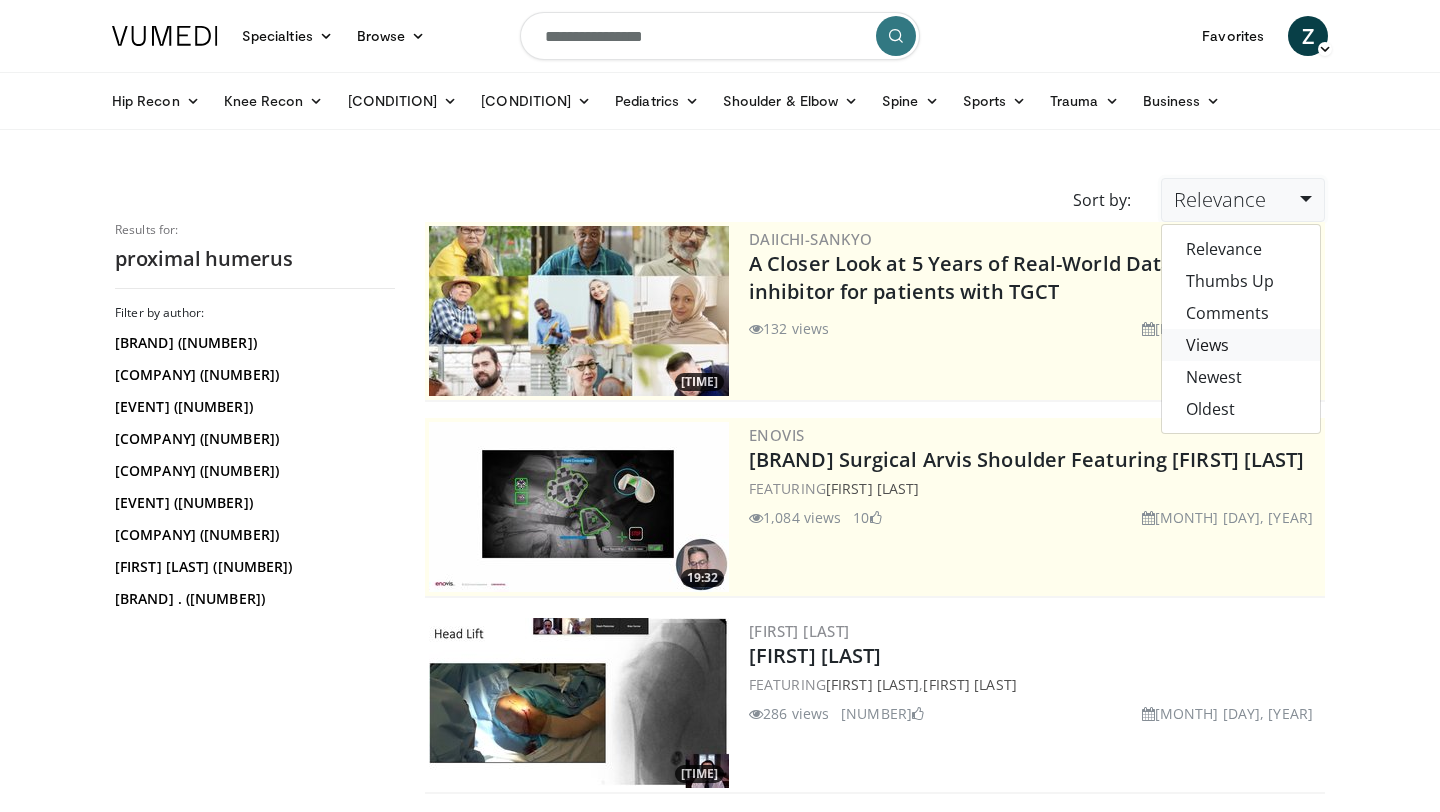 click on "Views" at bounding box center [1241, 345] 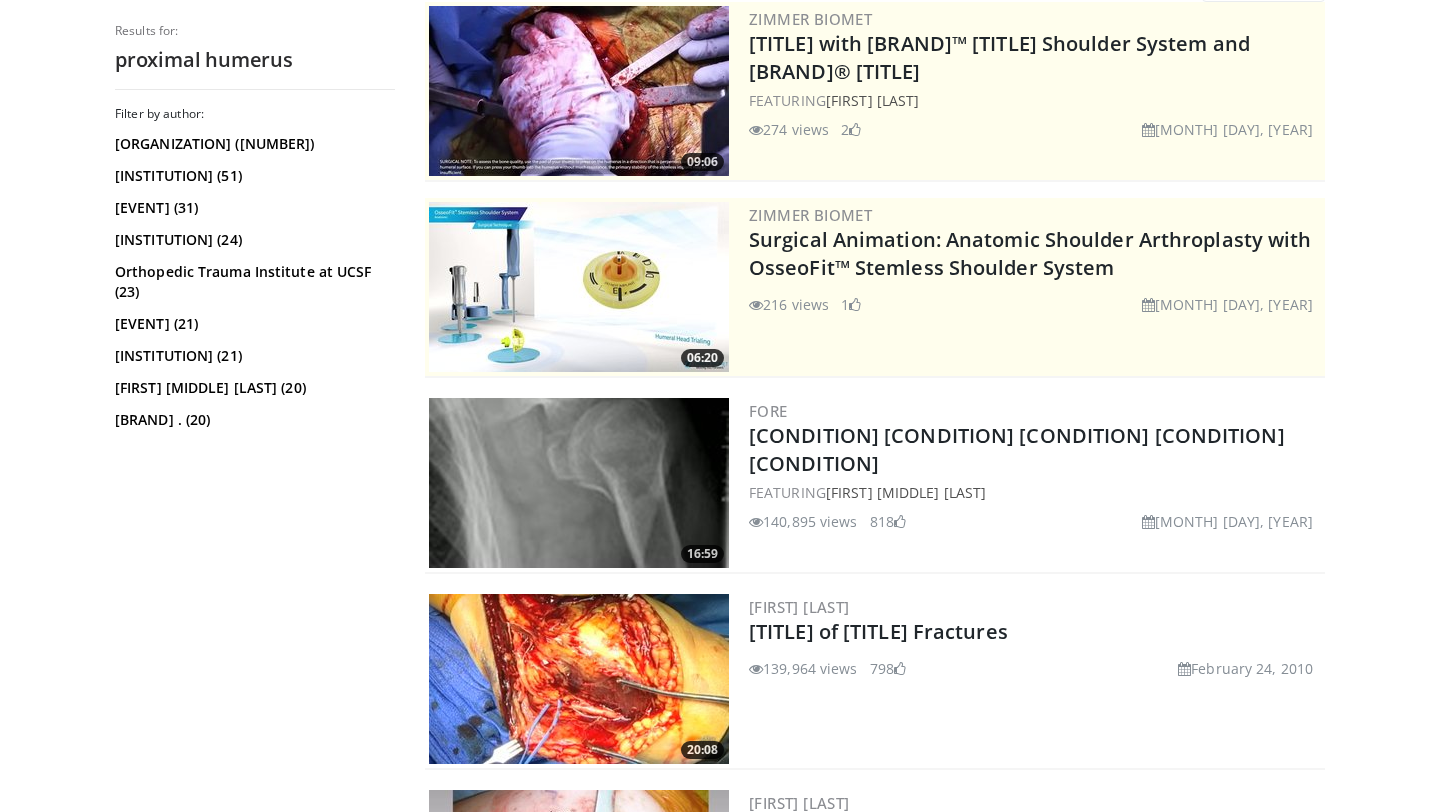 scroll, scrollTop: 223, scrollLeft: 0, axis: vertical 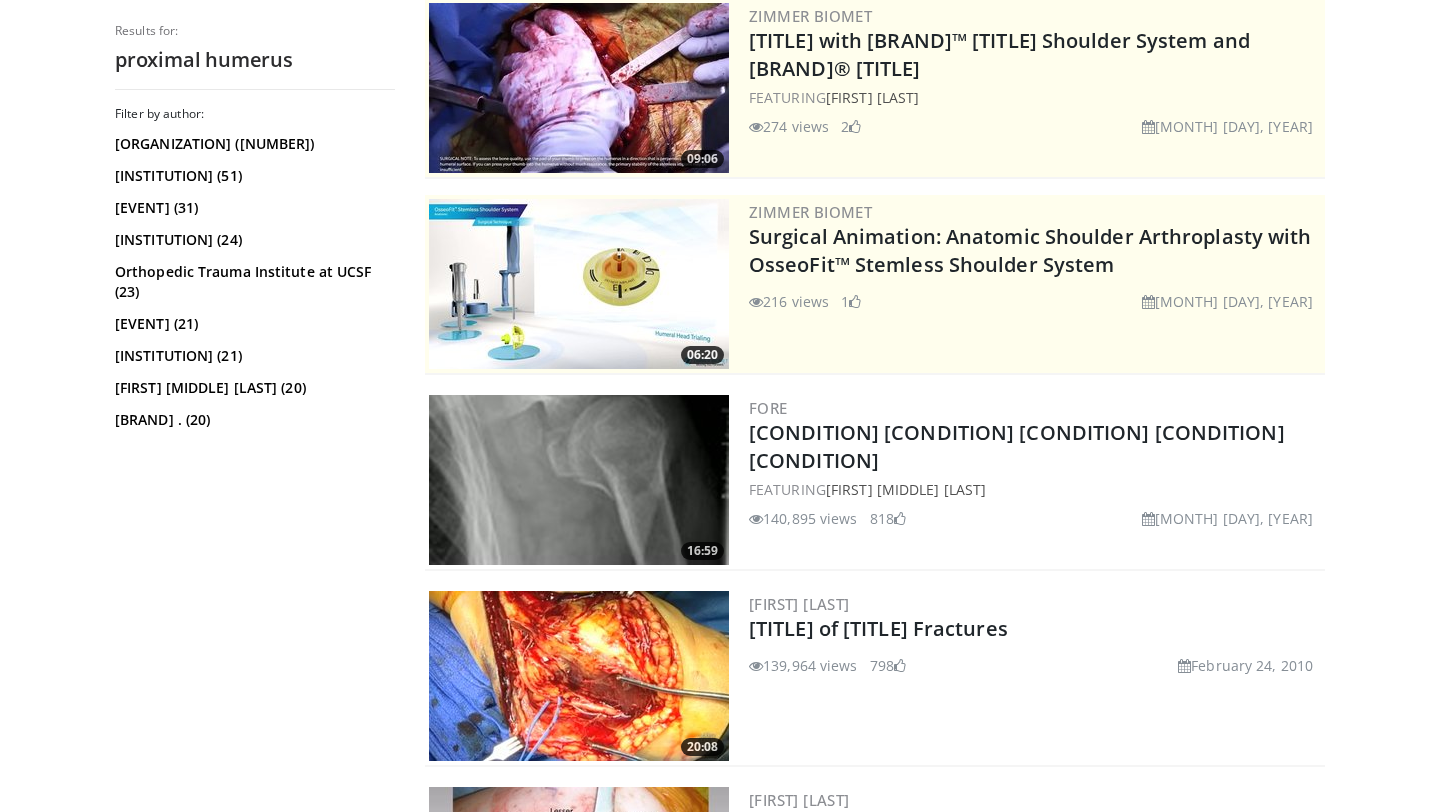 click at bounding box center [579, 480] 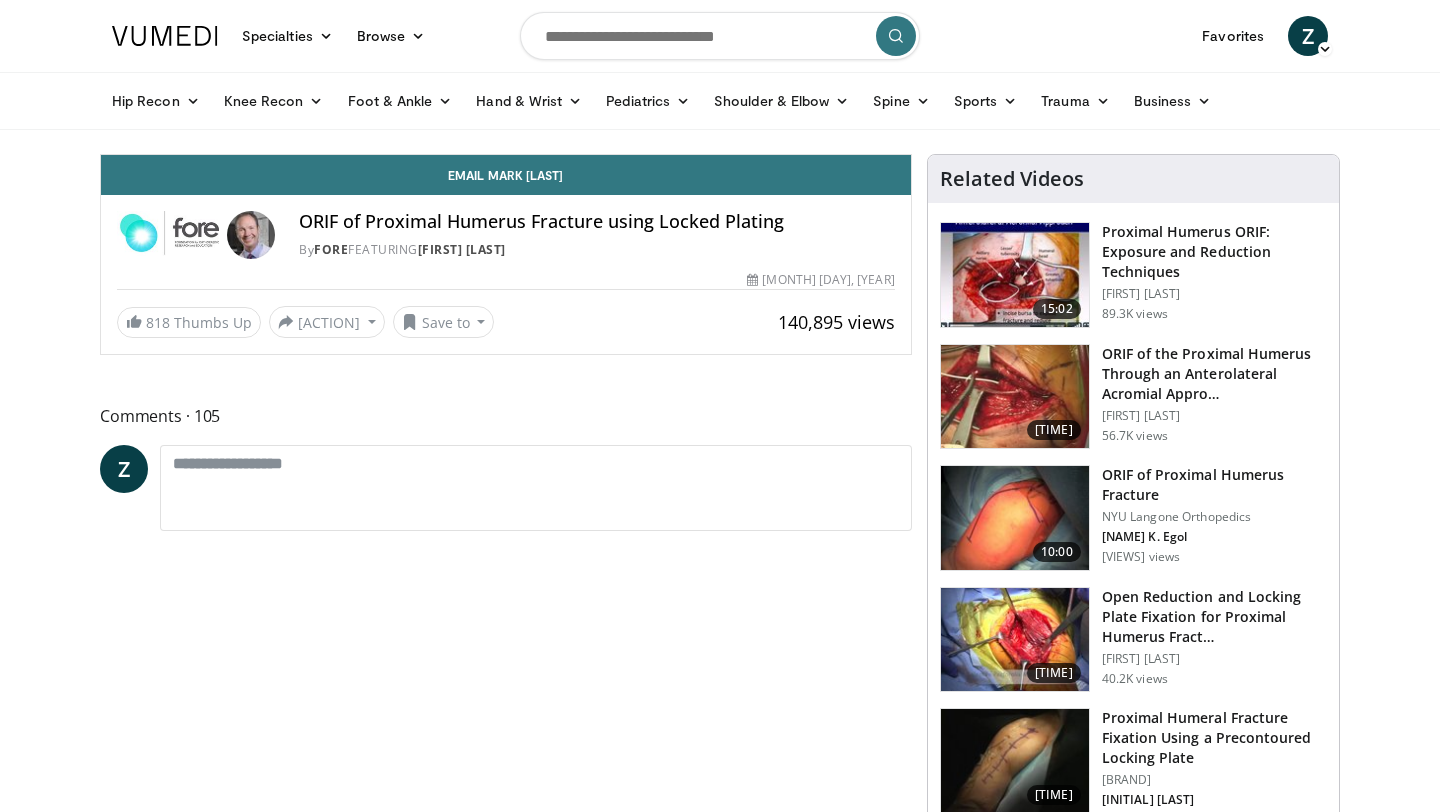 scroll, scrollTop: 0, scrollLeft: 0, axis: both 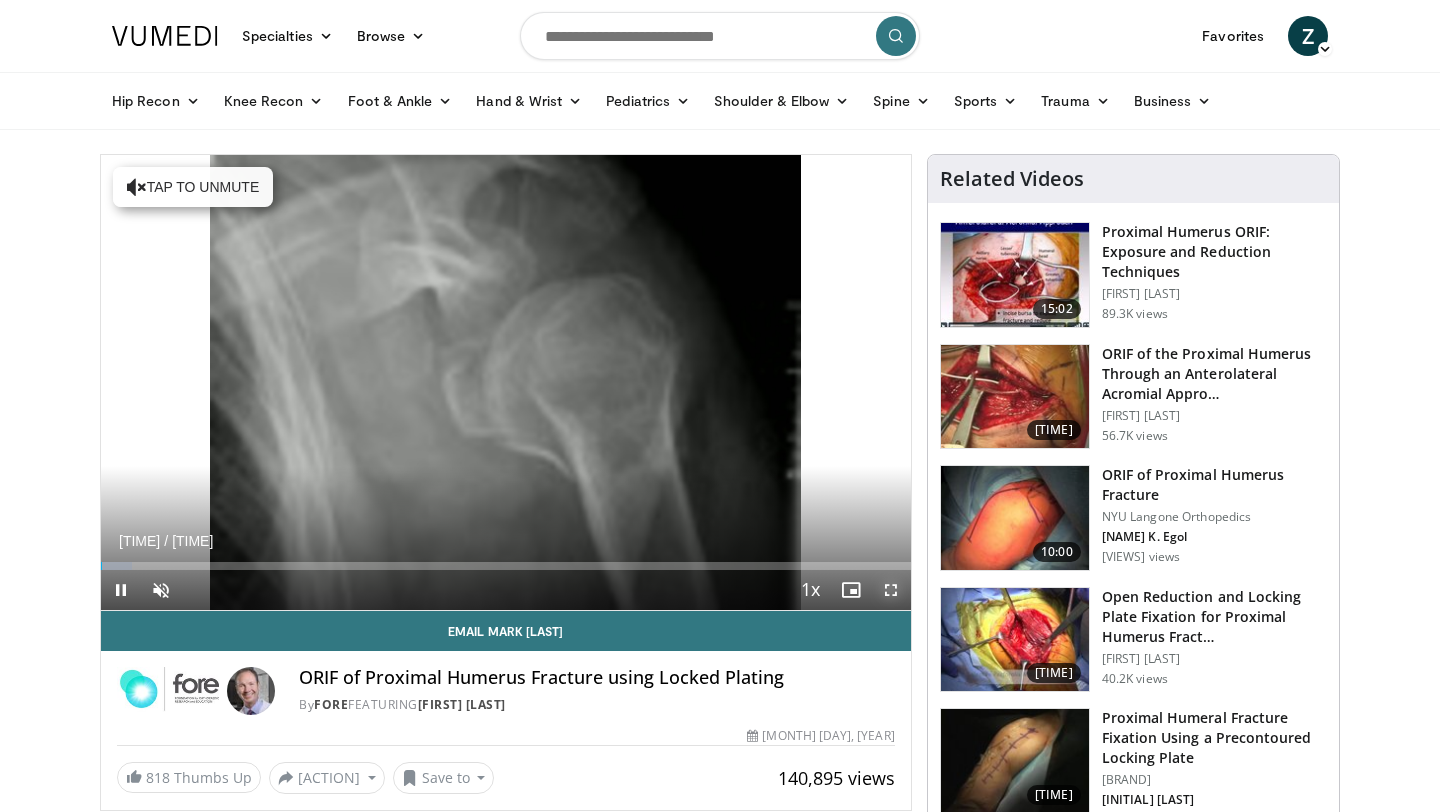 click at bounding box center (891, 590) 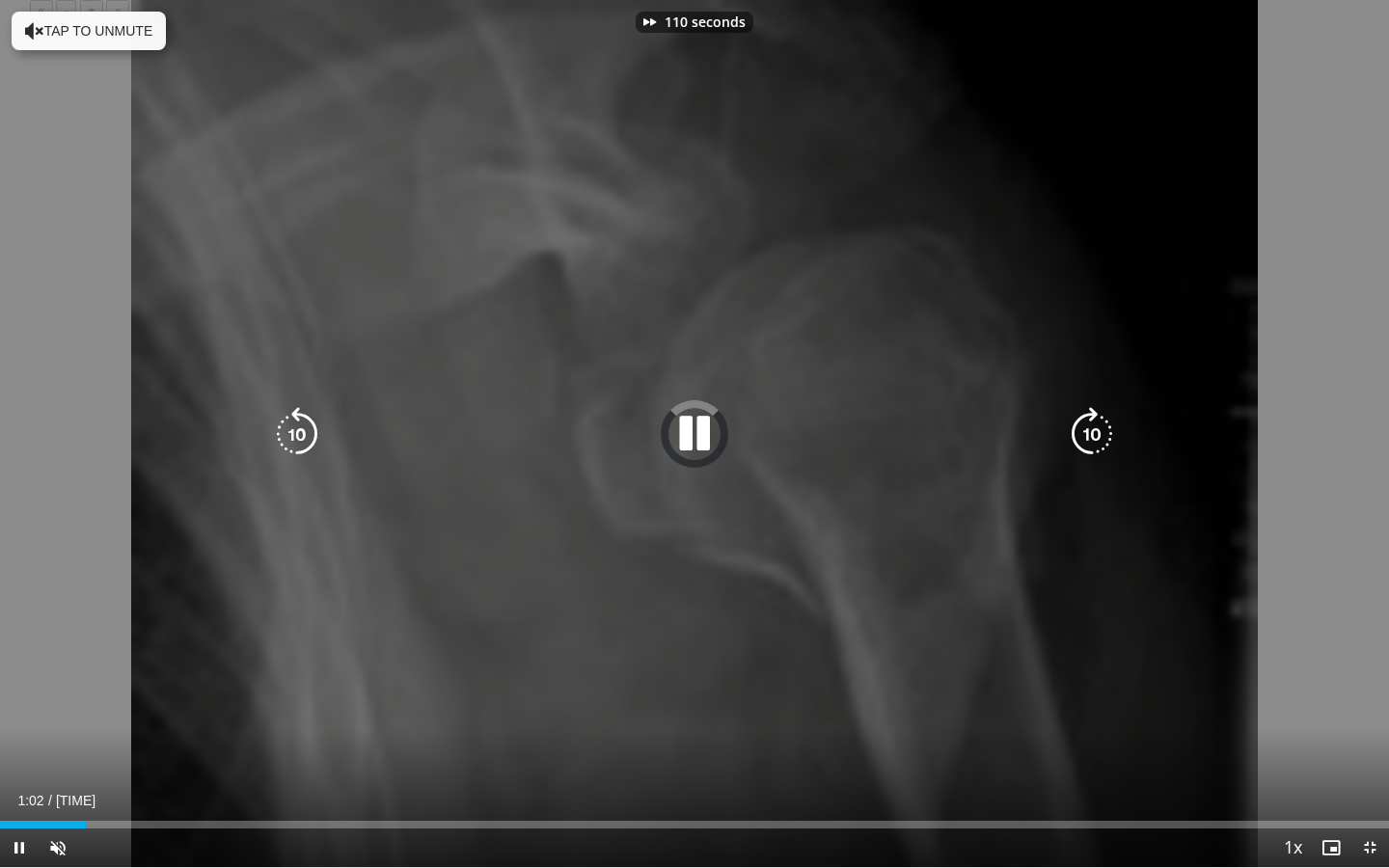 scroll, scrollTop: 8, scrollLeft: 43, axis: both 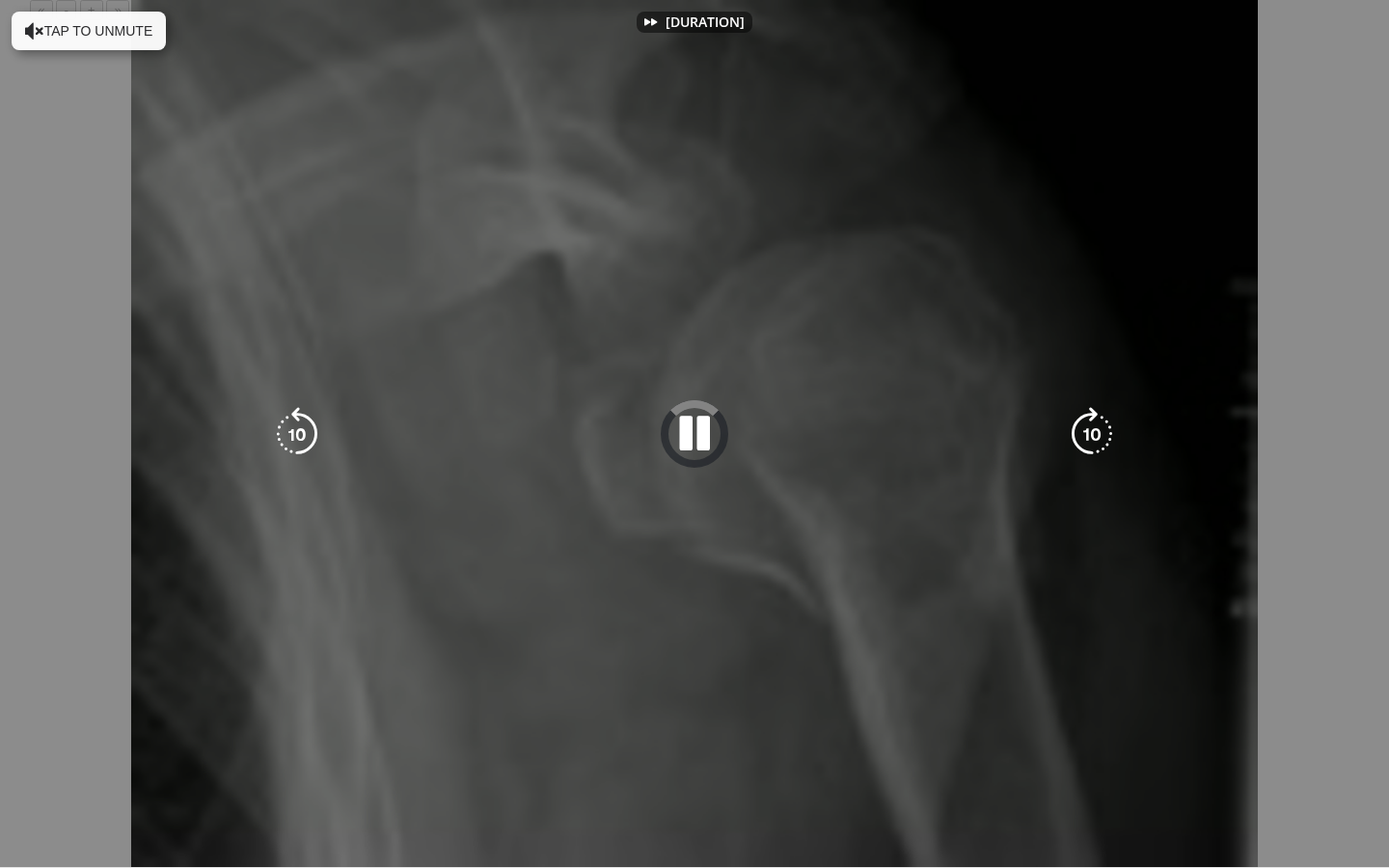type 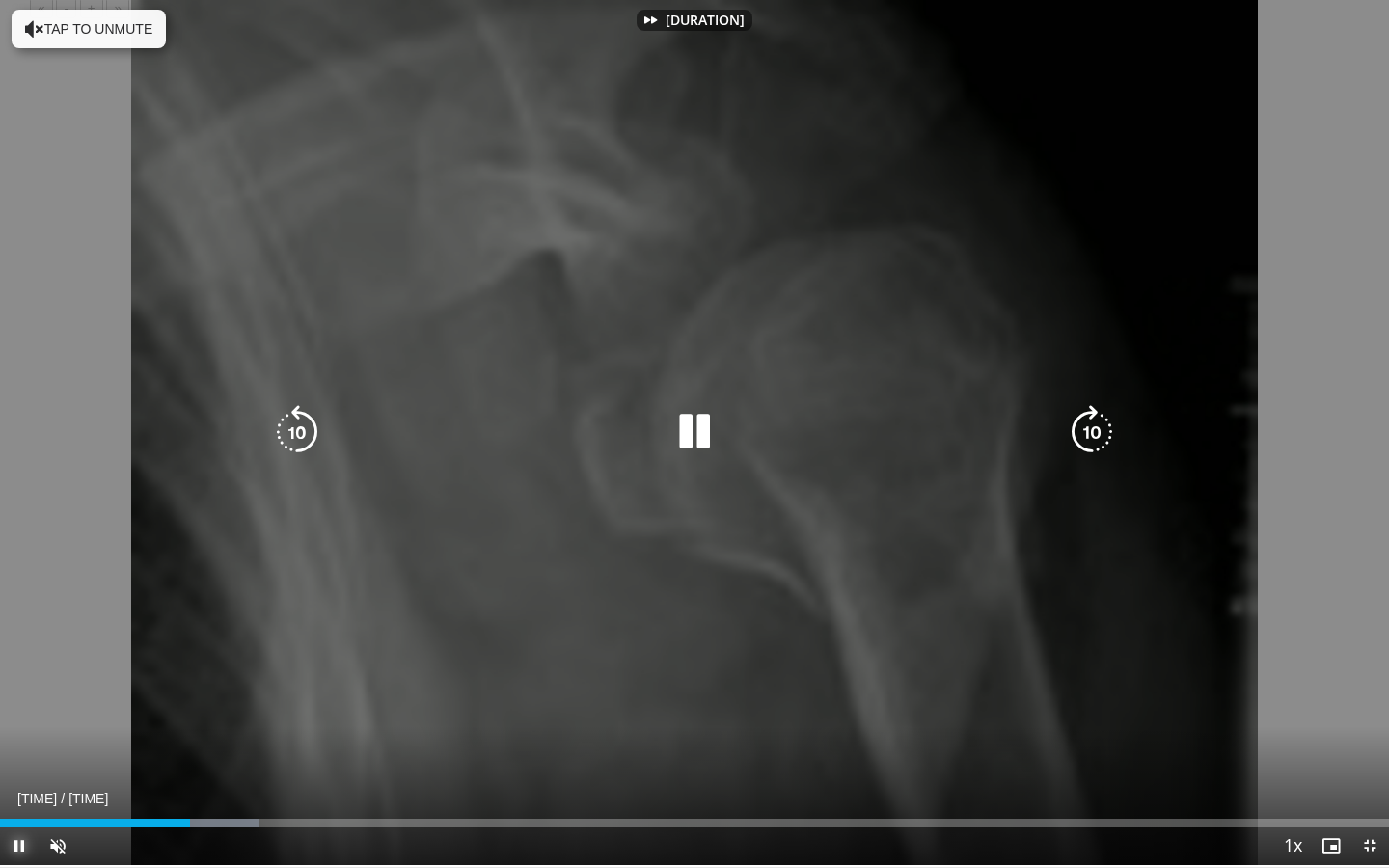 scroll, scrollTop: 0, scrollLeft: 37, axis: horizontal 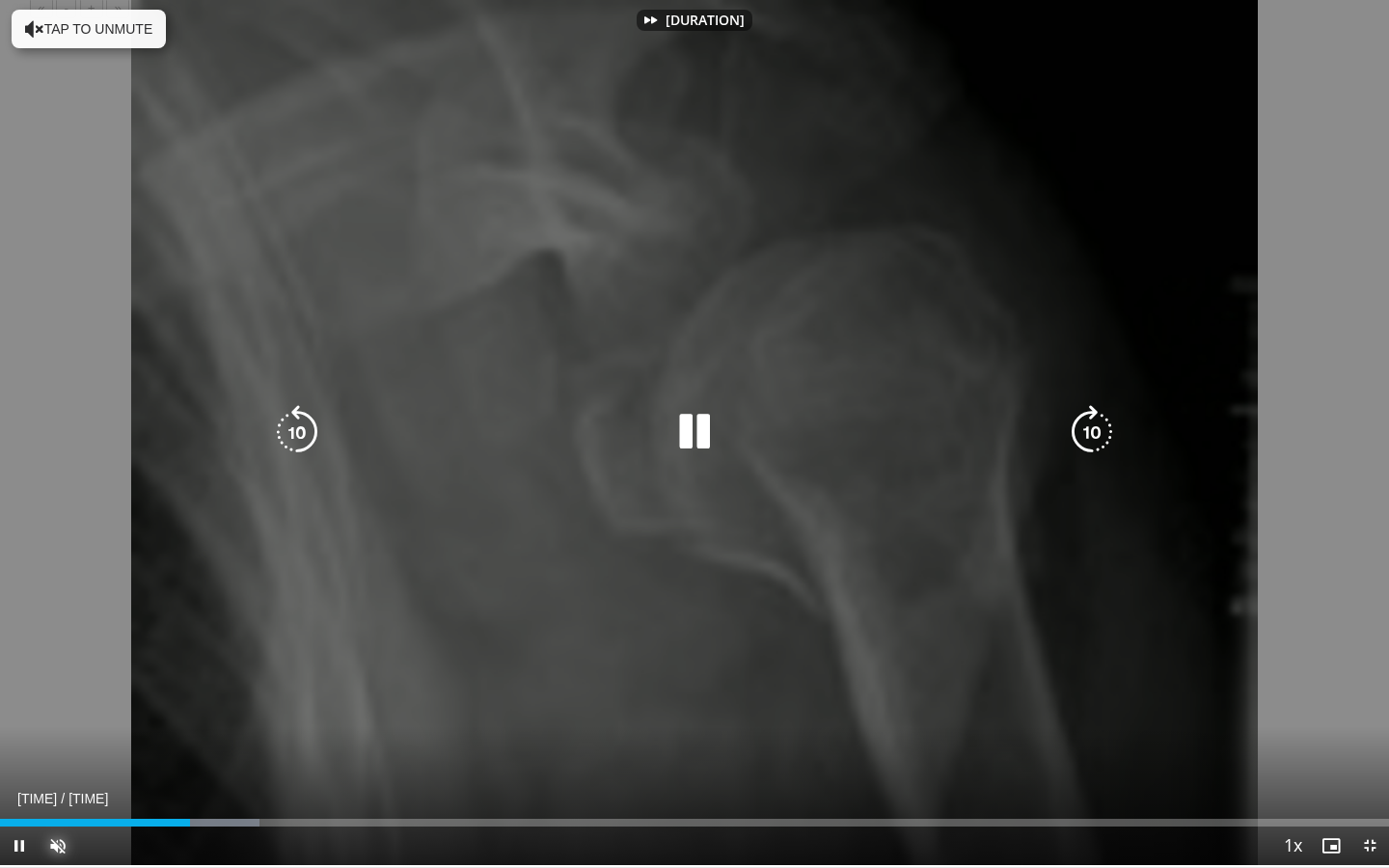 type 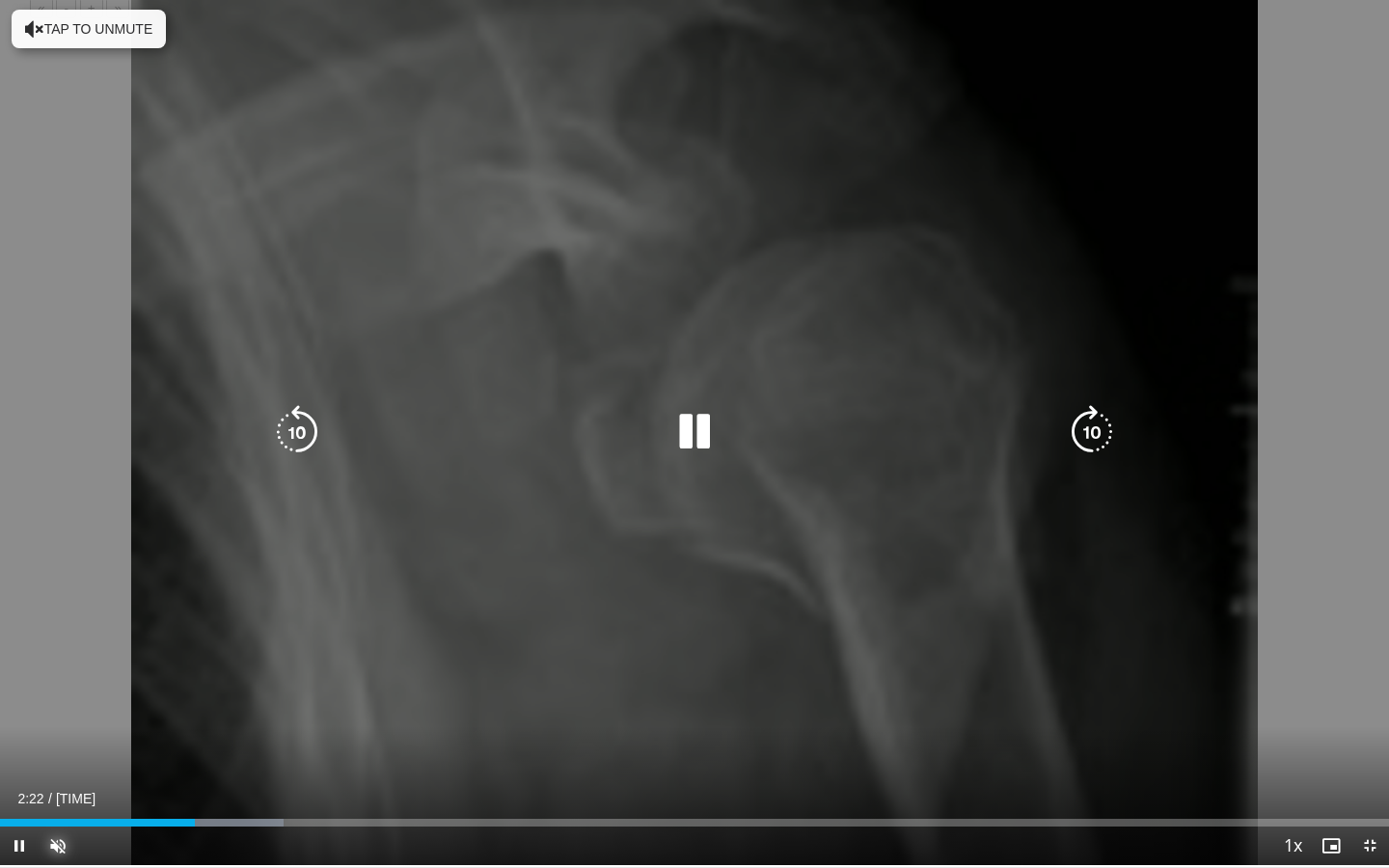 scroll, scrollTop: 0, scrollLeft: 16, axis: horizontal 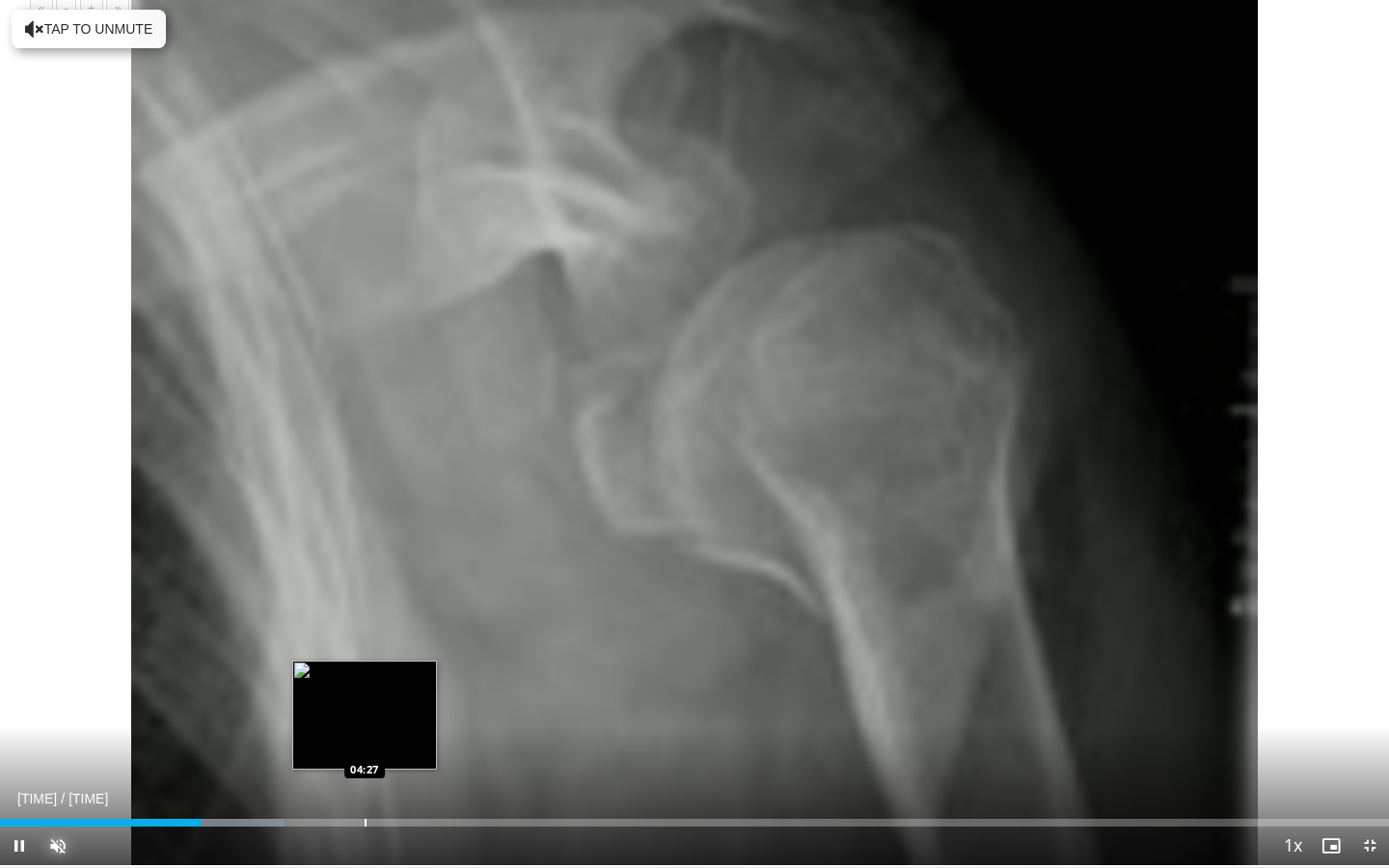 click at bounding box center [366, 823] 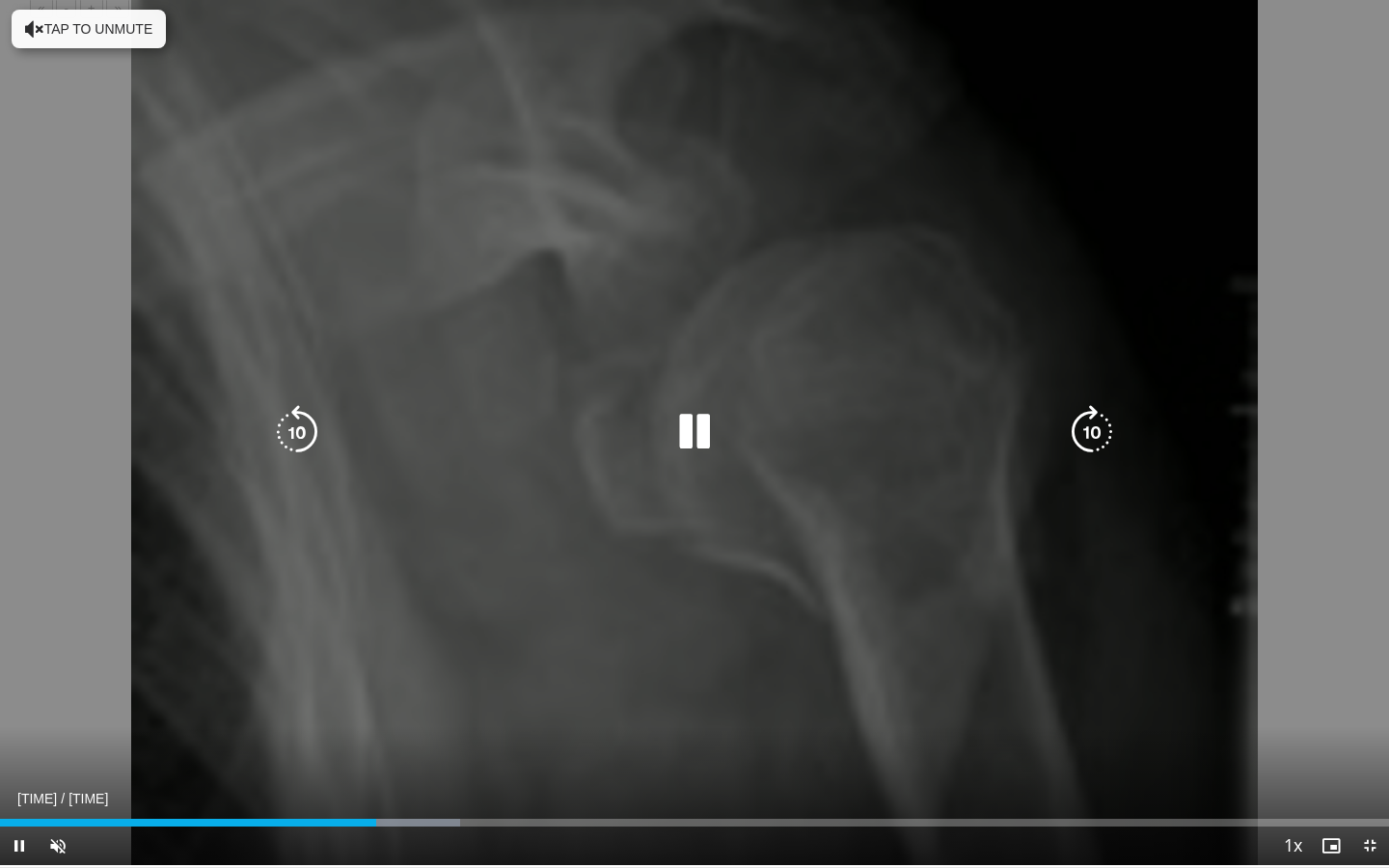 click on "Tap to unmute" at bounding box center (89, 29) 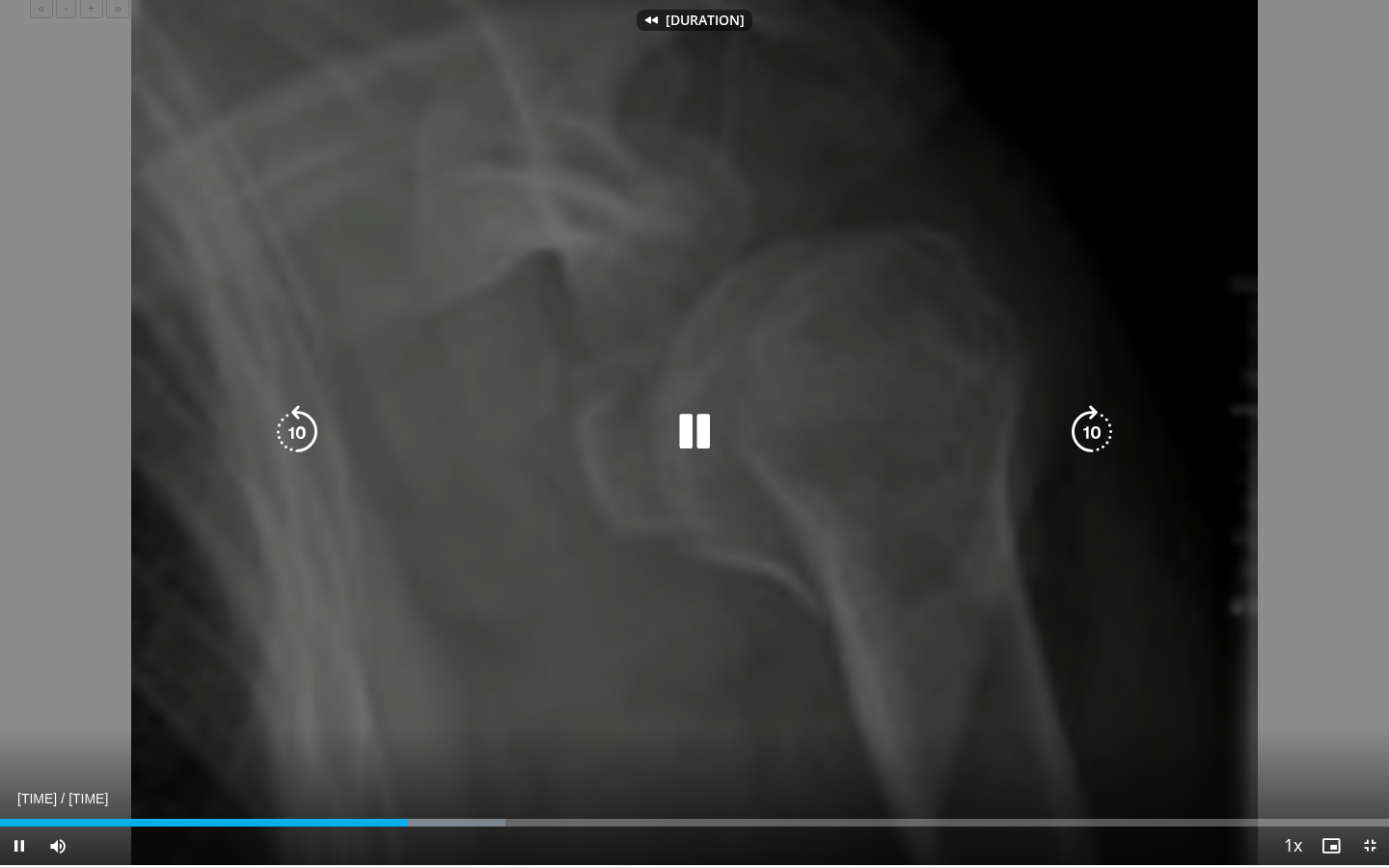 type 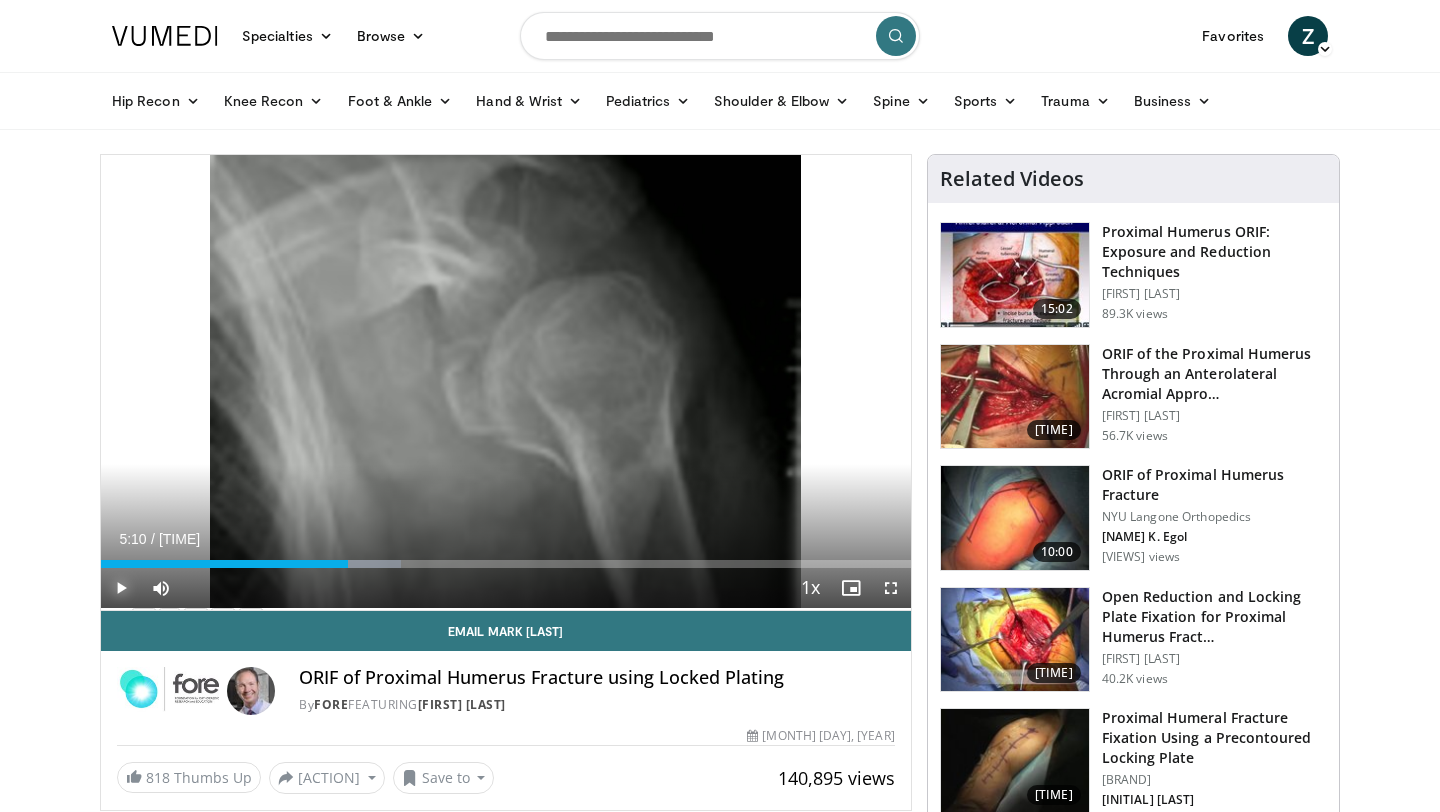 click at bounding box center (121, 588) 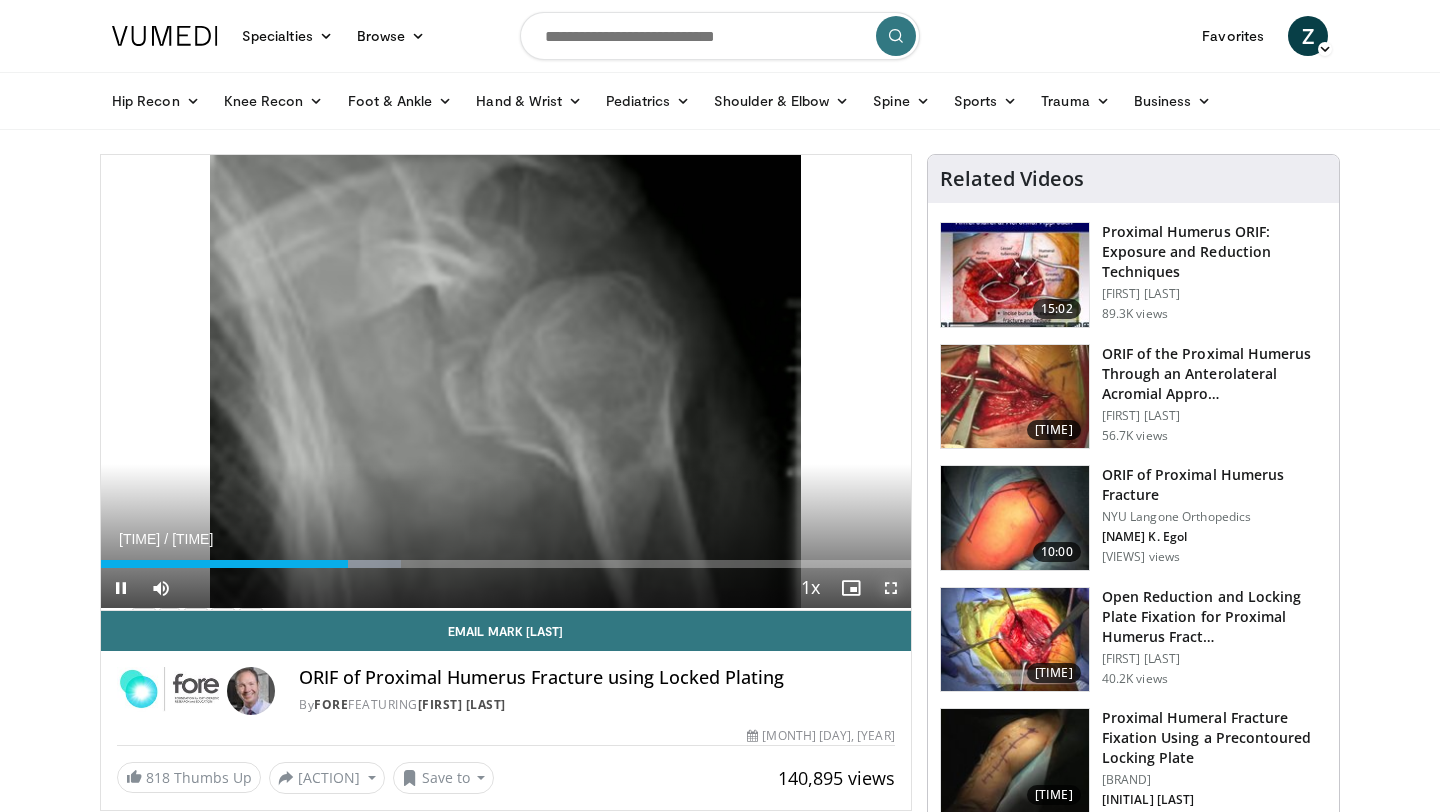 click at bounding box center (891, 588) 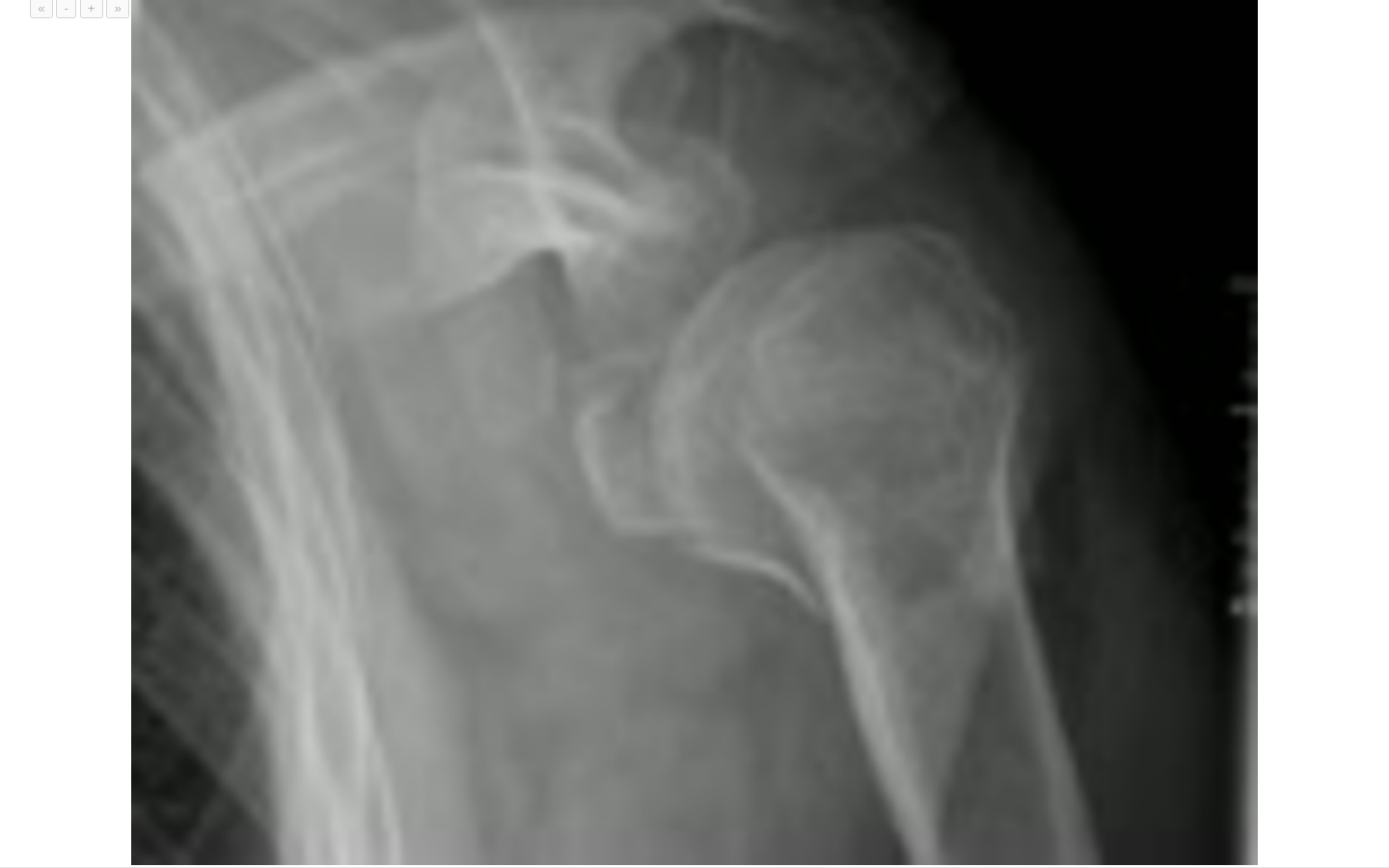 type 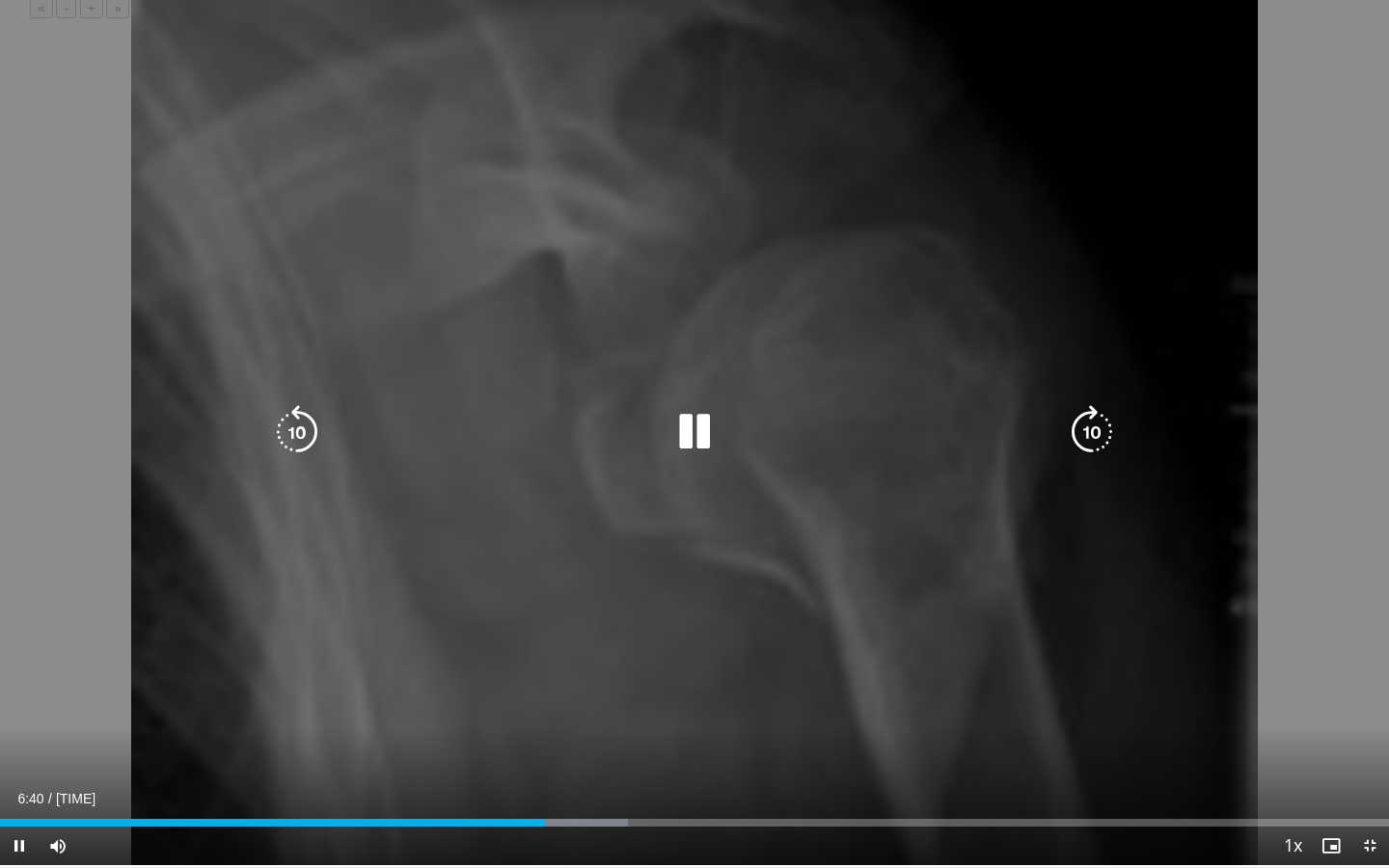 click on "30 seconds
Tap to unmute" at bounding box center (694, 431) 